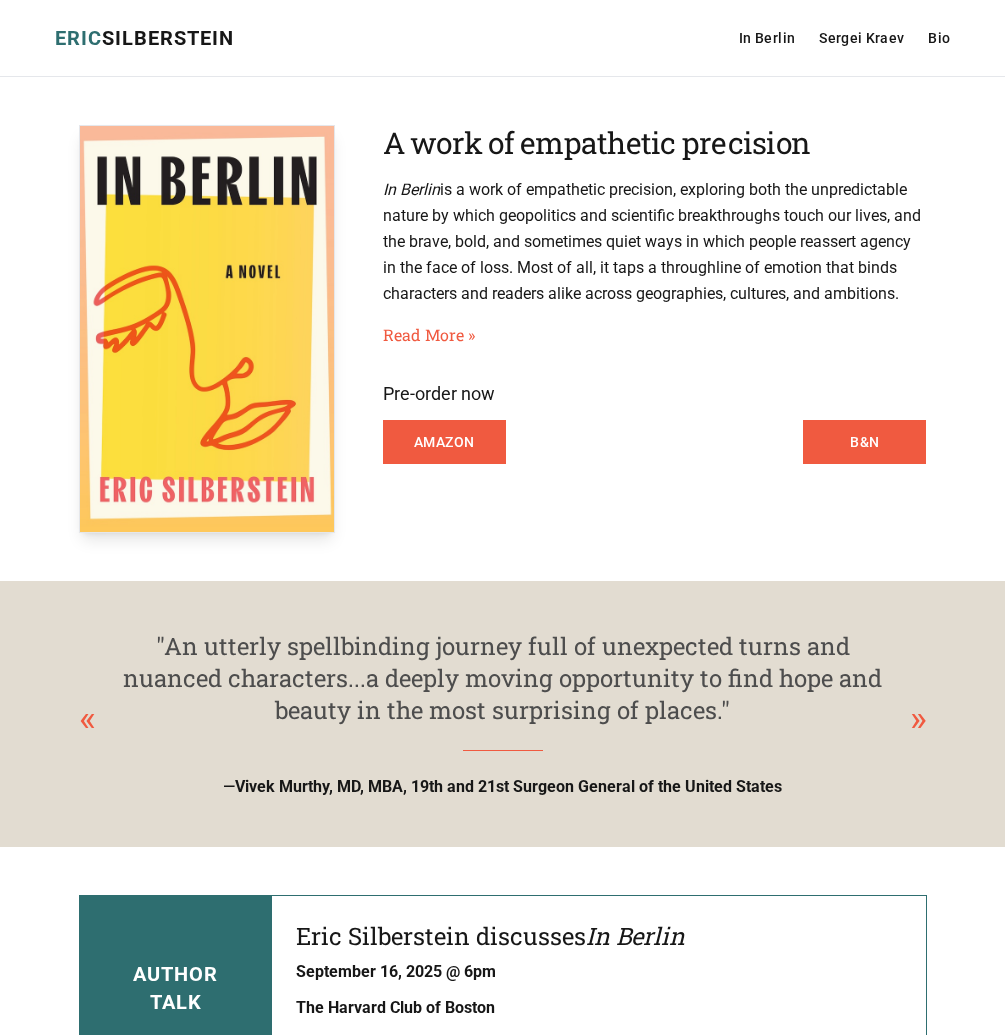 scroll, scrollTop: 0, scrollLeft: 0, axis: both 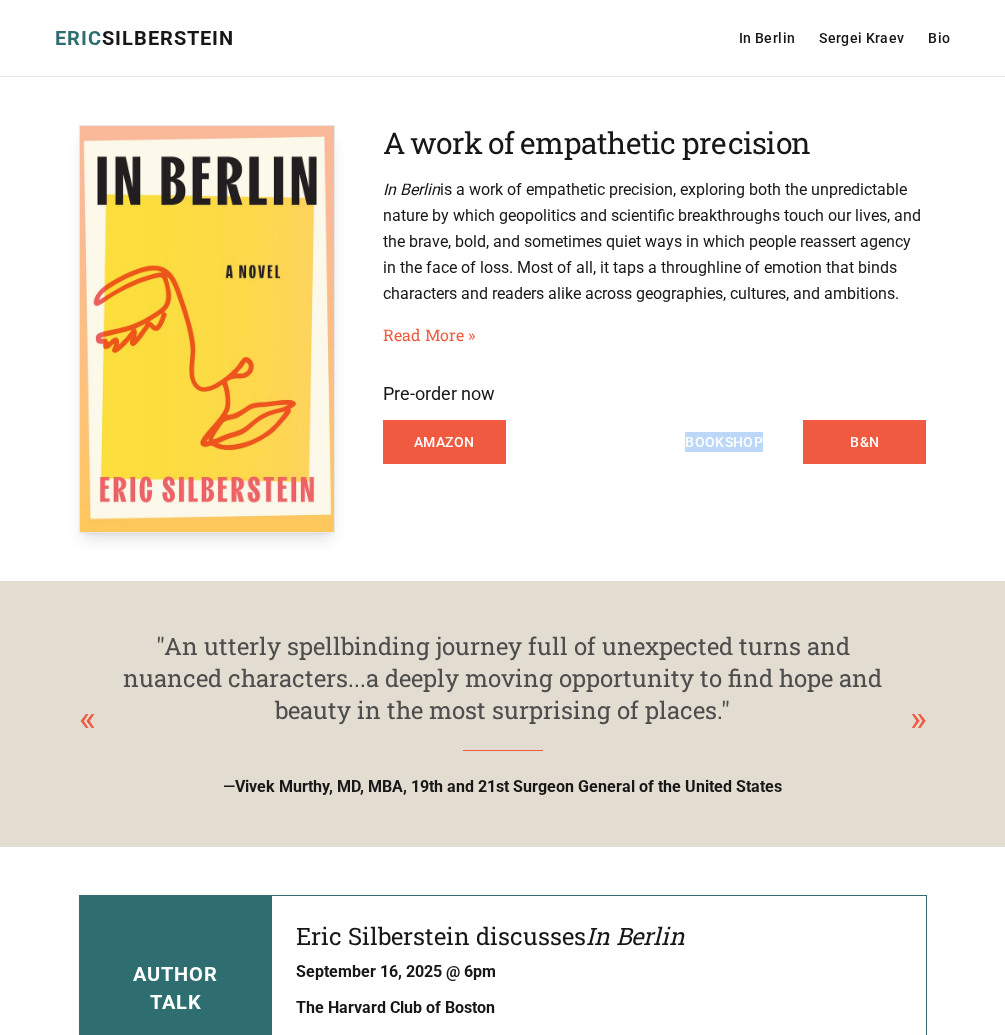 click on "A work of empathetic precision
In [CITY]  is a work of empathetic precision, exploring both the unpredictable nature by which geopolitics and
scientific breakthroughs touch our lives, and the brave, bold, and sometimes quiet ways in which people reassert agency
in the face of loss. Most of all, it taps a throughline of emotion that binds characters and readers alike across
geographies, cultures, and ambitions.
Read More  »
Pre-order now
Amazon
Audible
Bookshop
B&N" at bounding box center [503, 329] 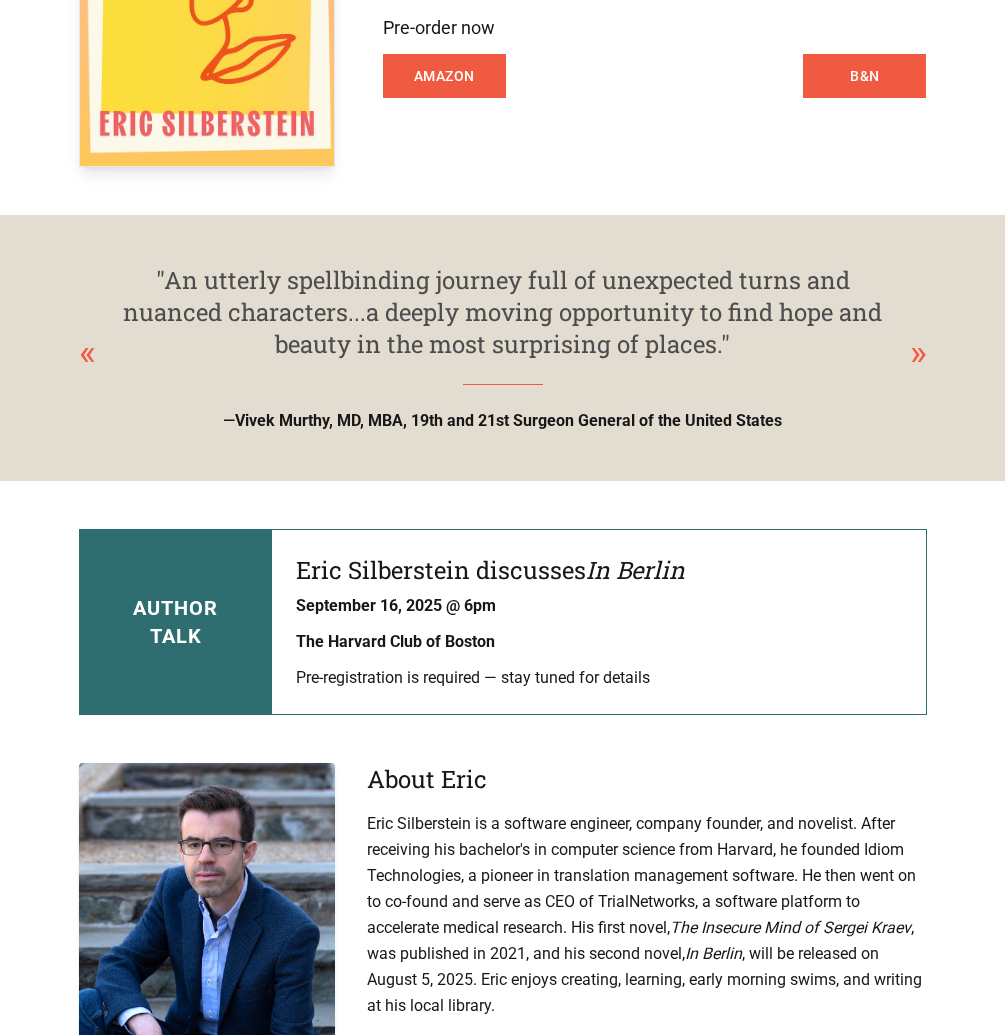 scroll, scrollTop: 0, scrollLeft: 0, axis: both 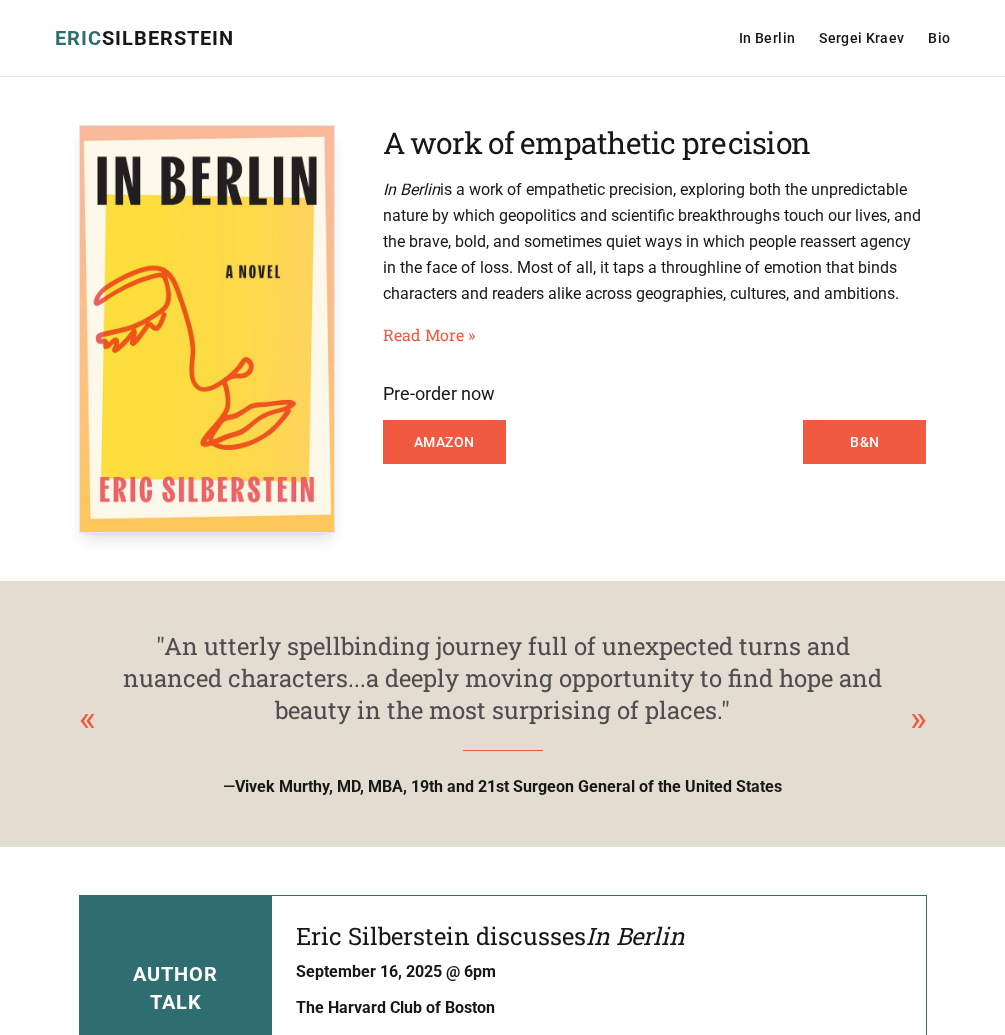 click on "ERIC  SILBERSTEIN
In Berlin
Sergei Kraev
Bio" at bounding box center [503, 38] 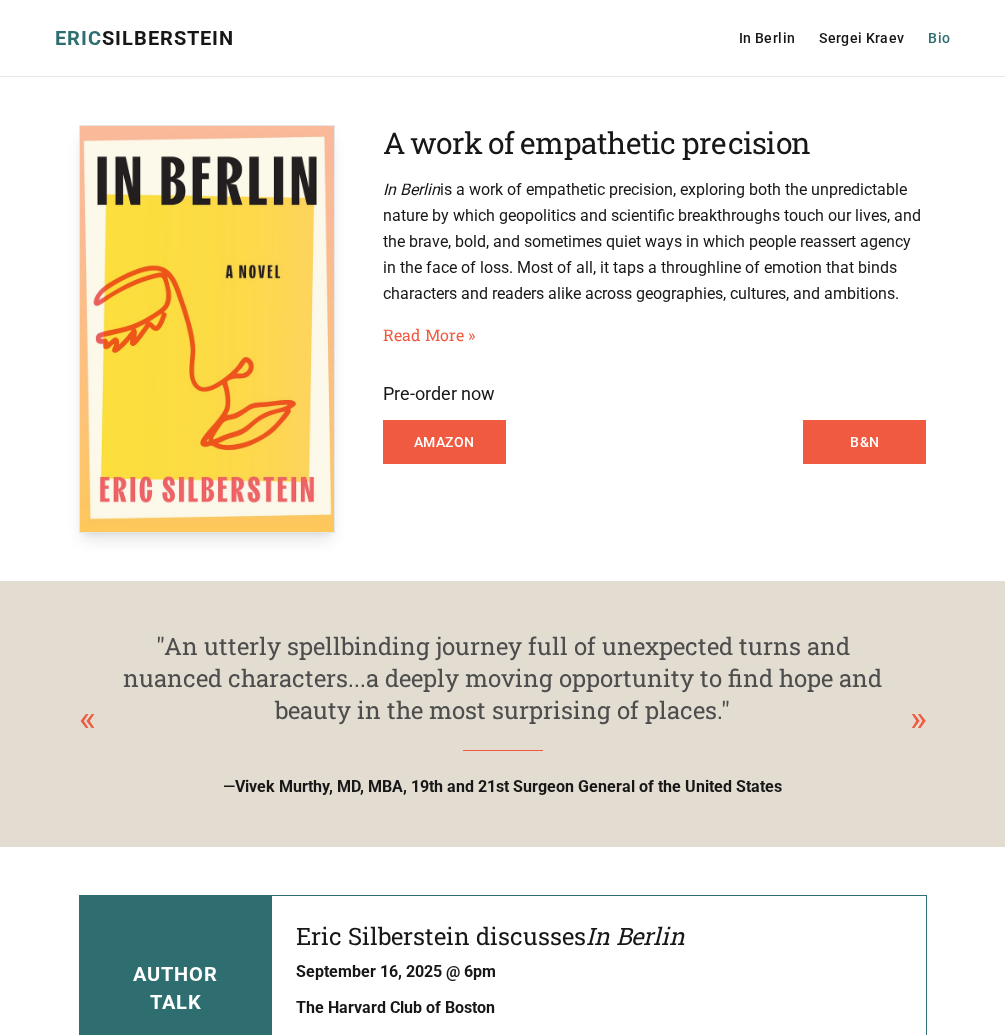 click on "Bio" at bounding box center (939, 38) 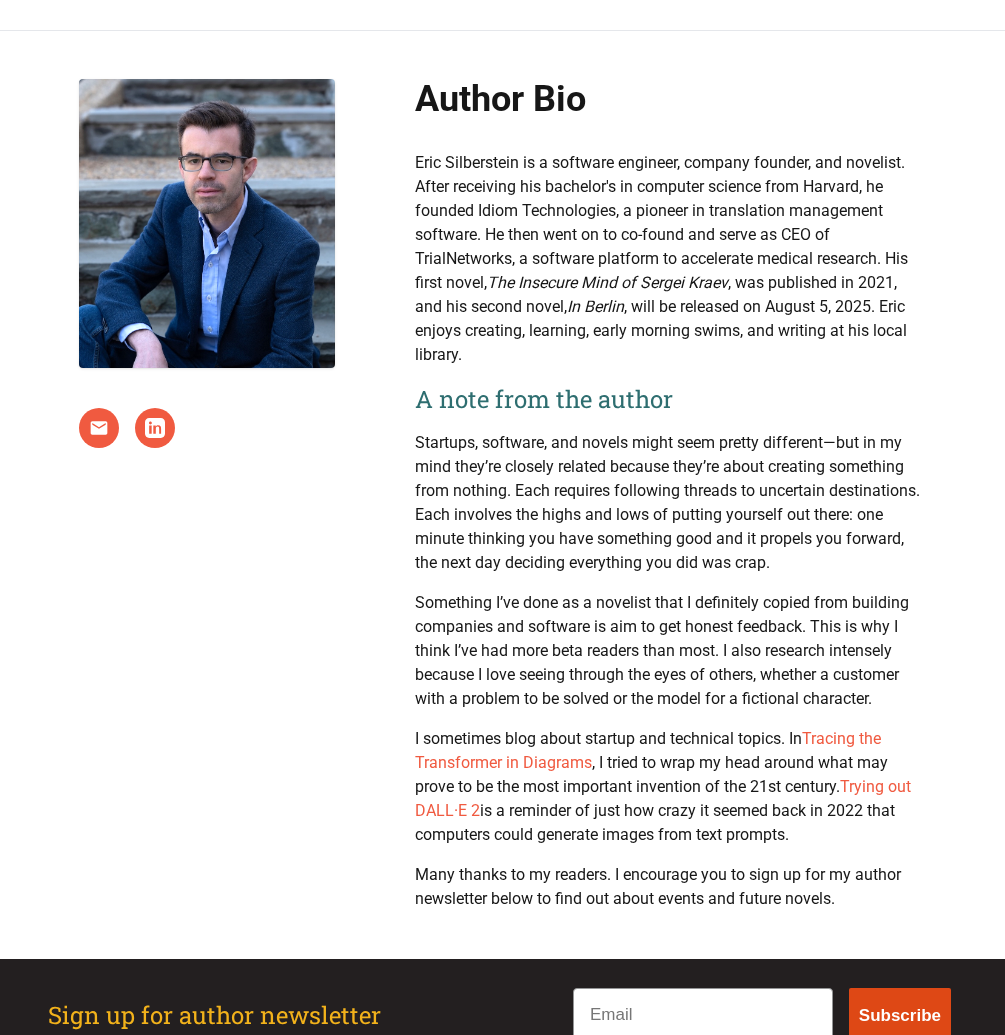 scroll, scrollTop: 0, scrollLeft: 0, axis: both 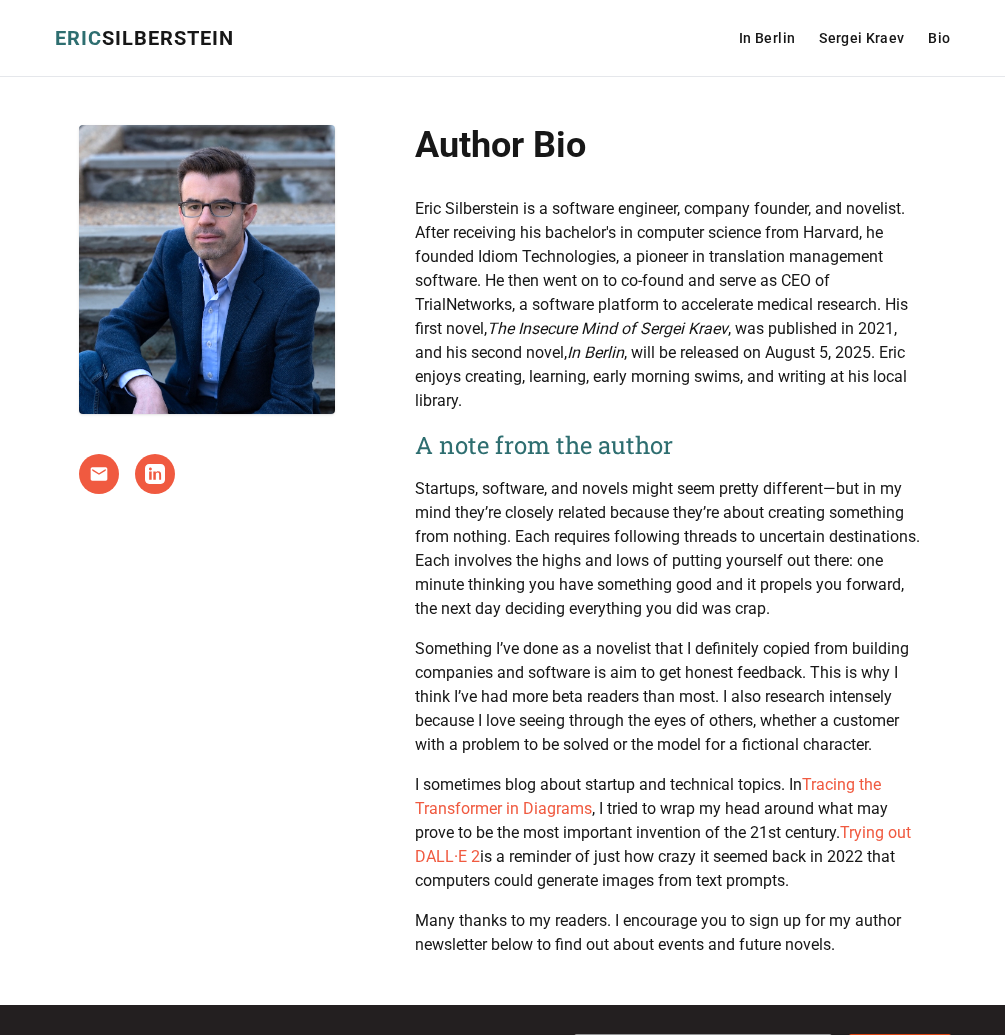 click on "ERIC" at bounding box center (78, 38) 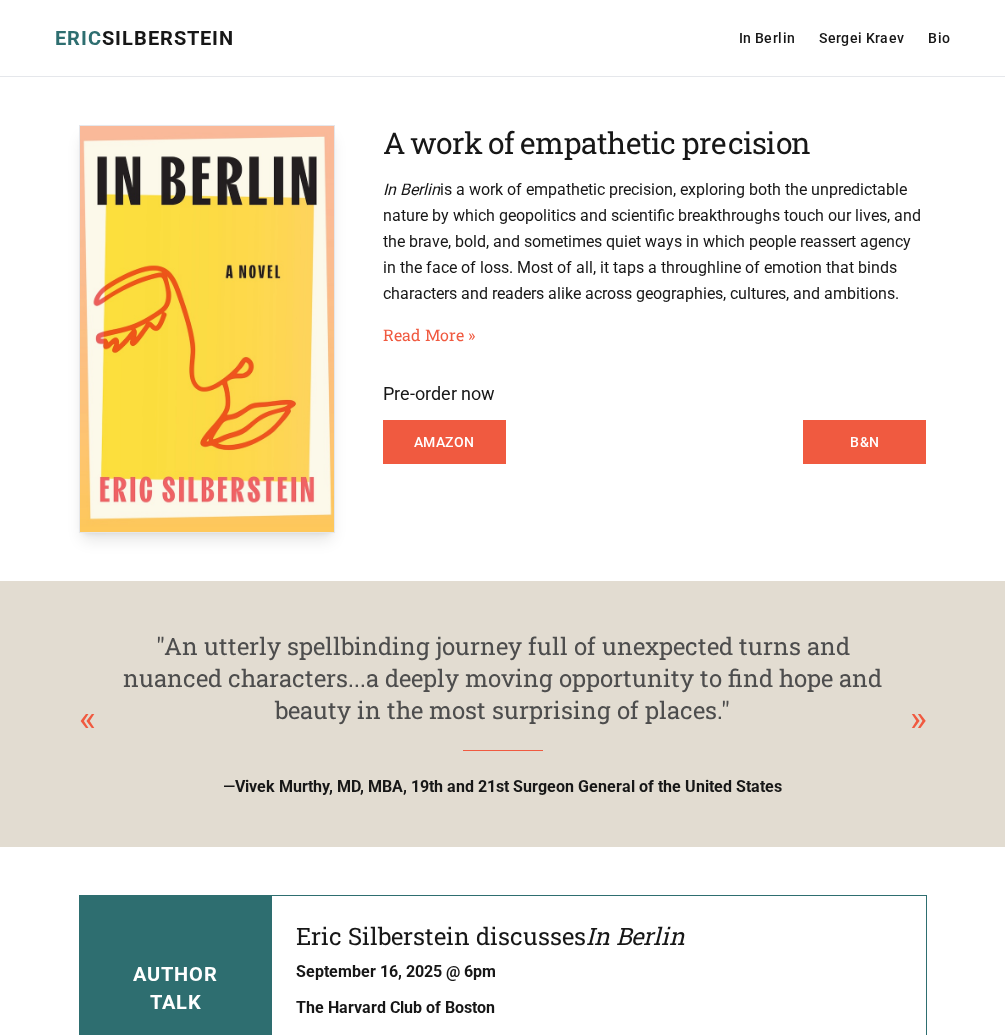 scroll, scrollTop: 0, scrollLeft: 0, axis: both 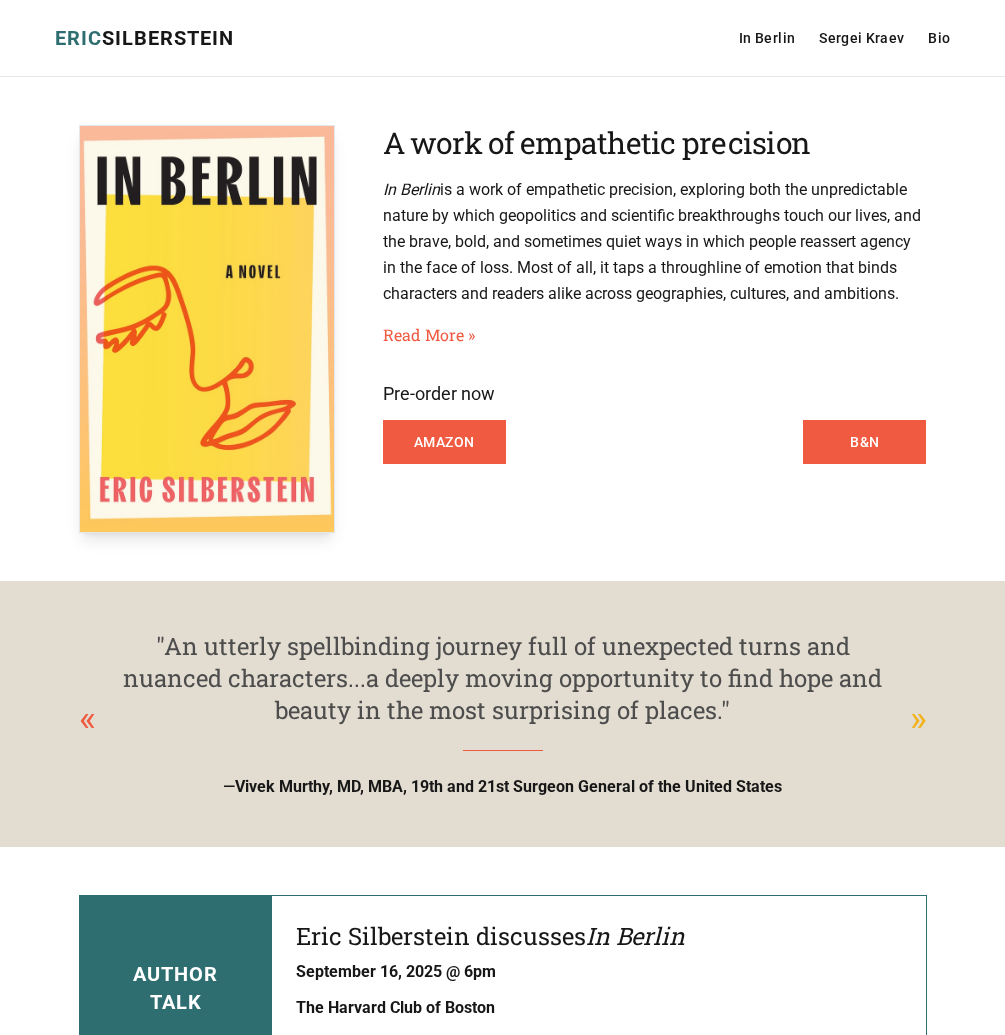 click on "»" at bounding box center [918, 719] 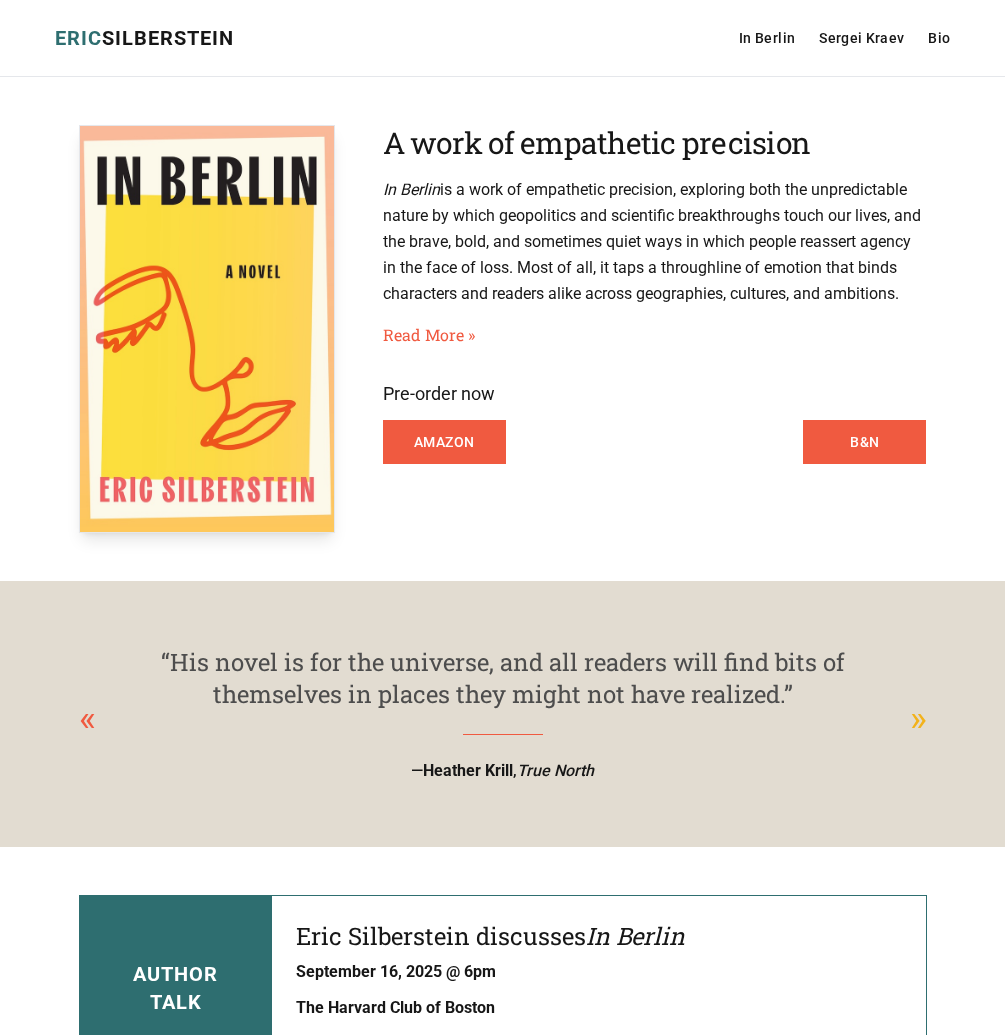 click on "»" at bounding box center (918, 719) 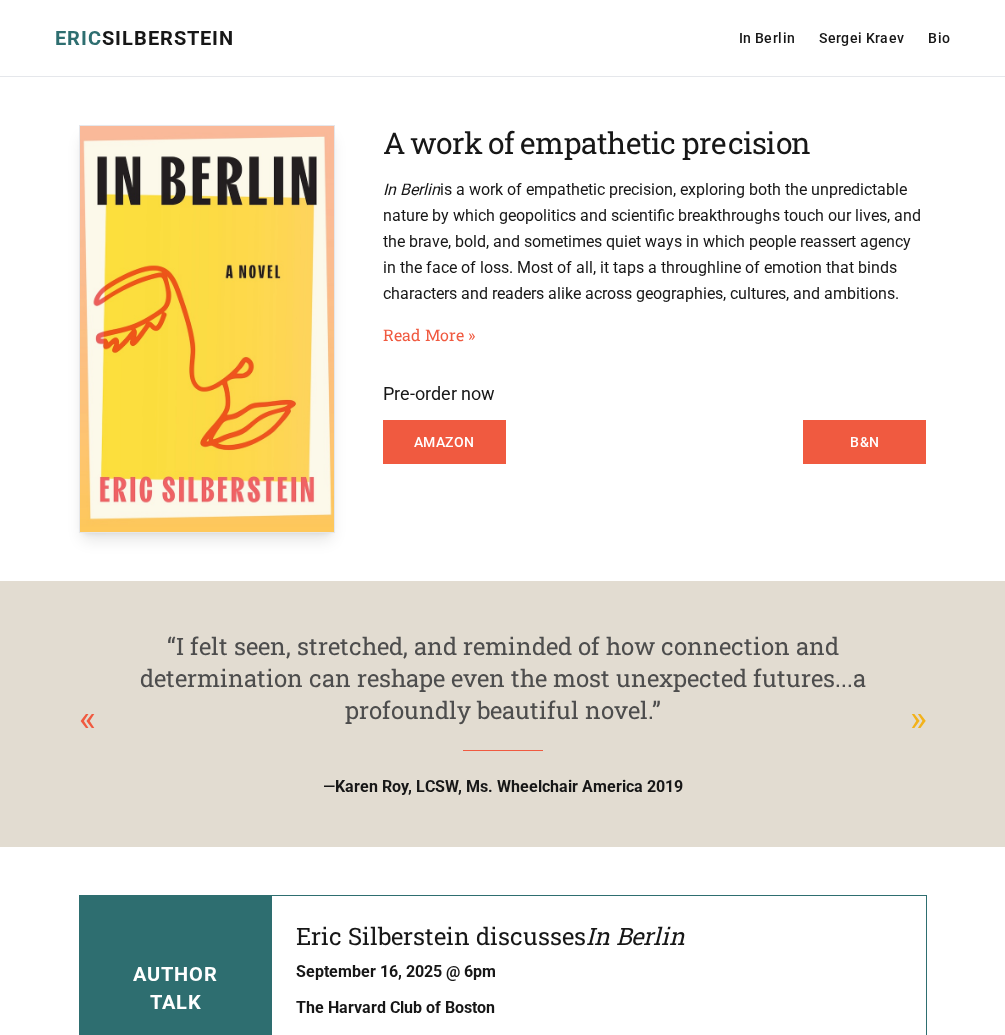 click on "»" at bounding box center (918, 719) 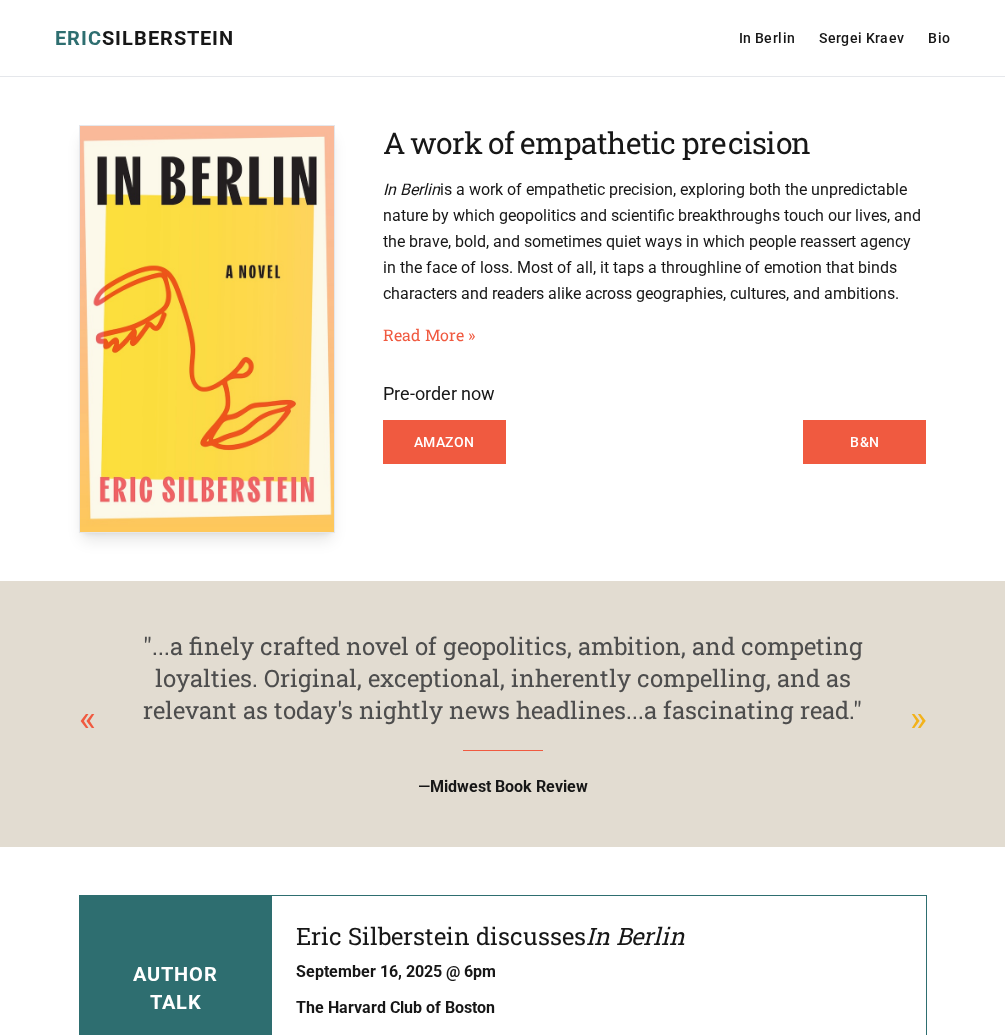 click on "»" at bounding box center (918, 719) 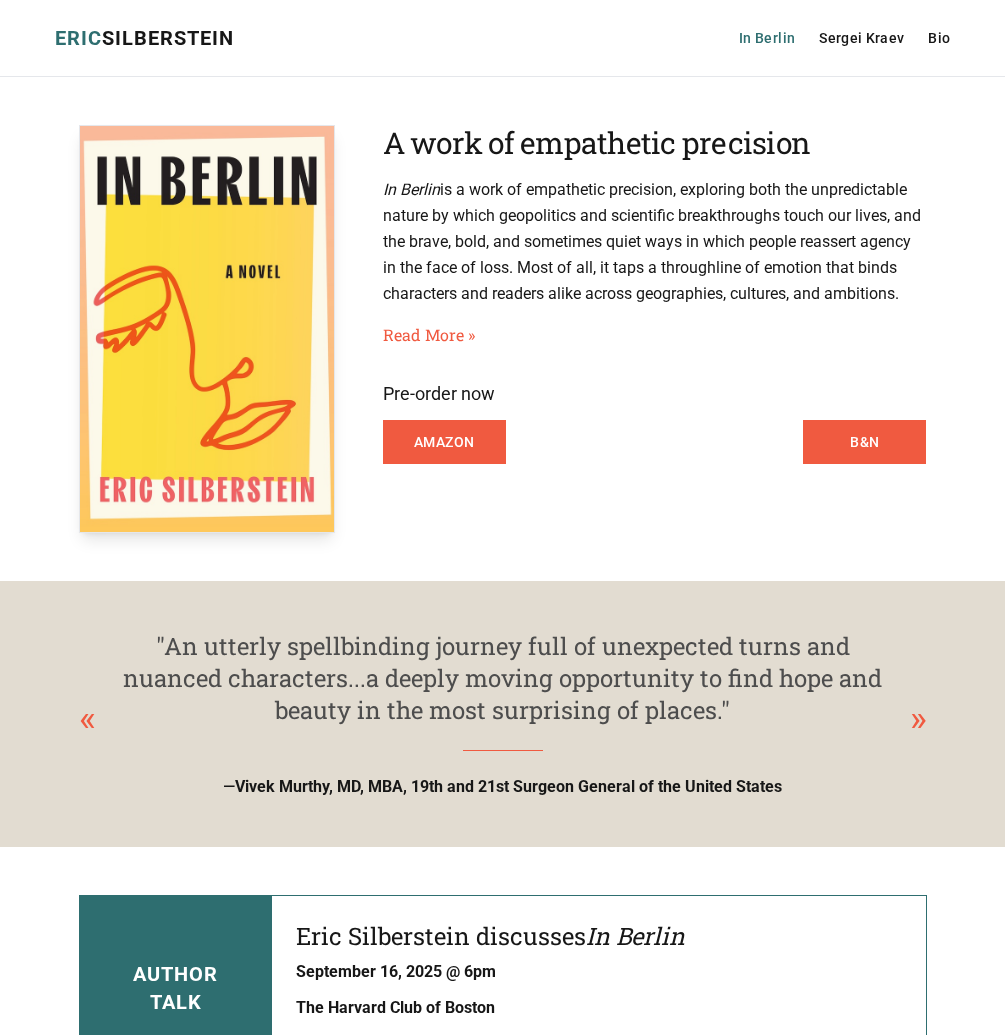 click on "In Berlin" at bounding box center [767, 38] 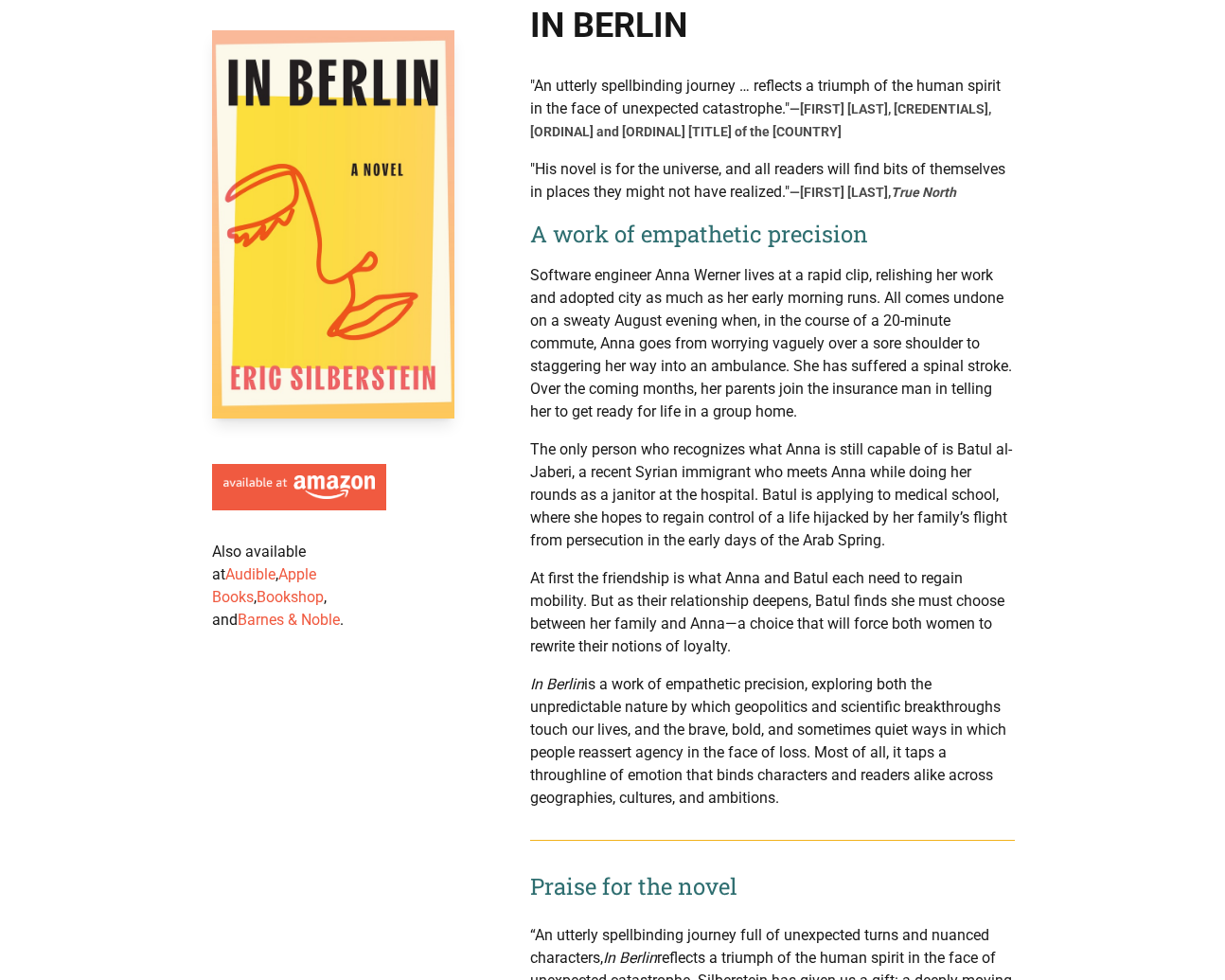 scroll, scrollTop: 0, scrollLeft: 0, axis: both 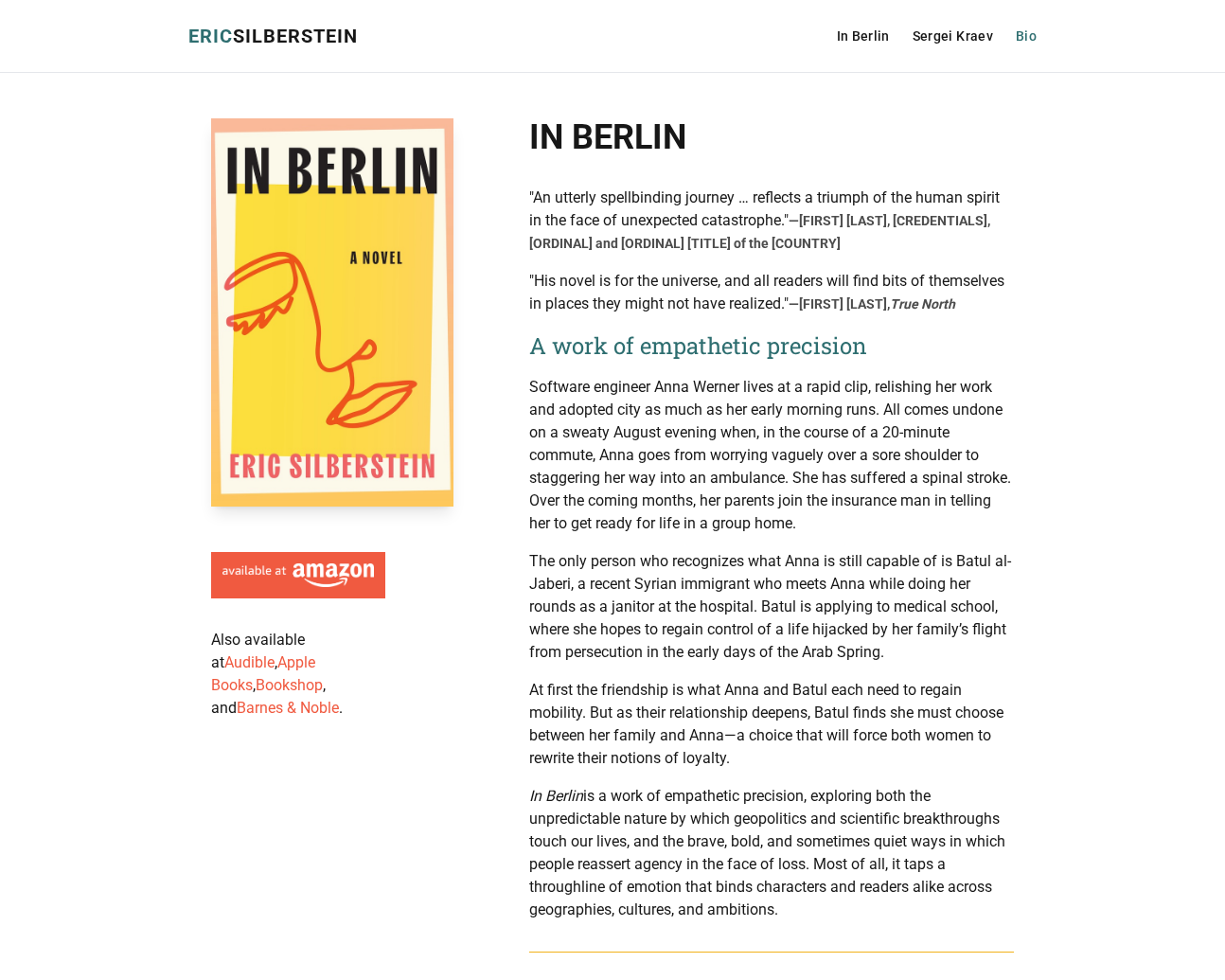 click on "Bio" at bounding box center [1026, 36] 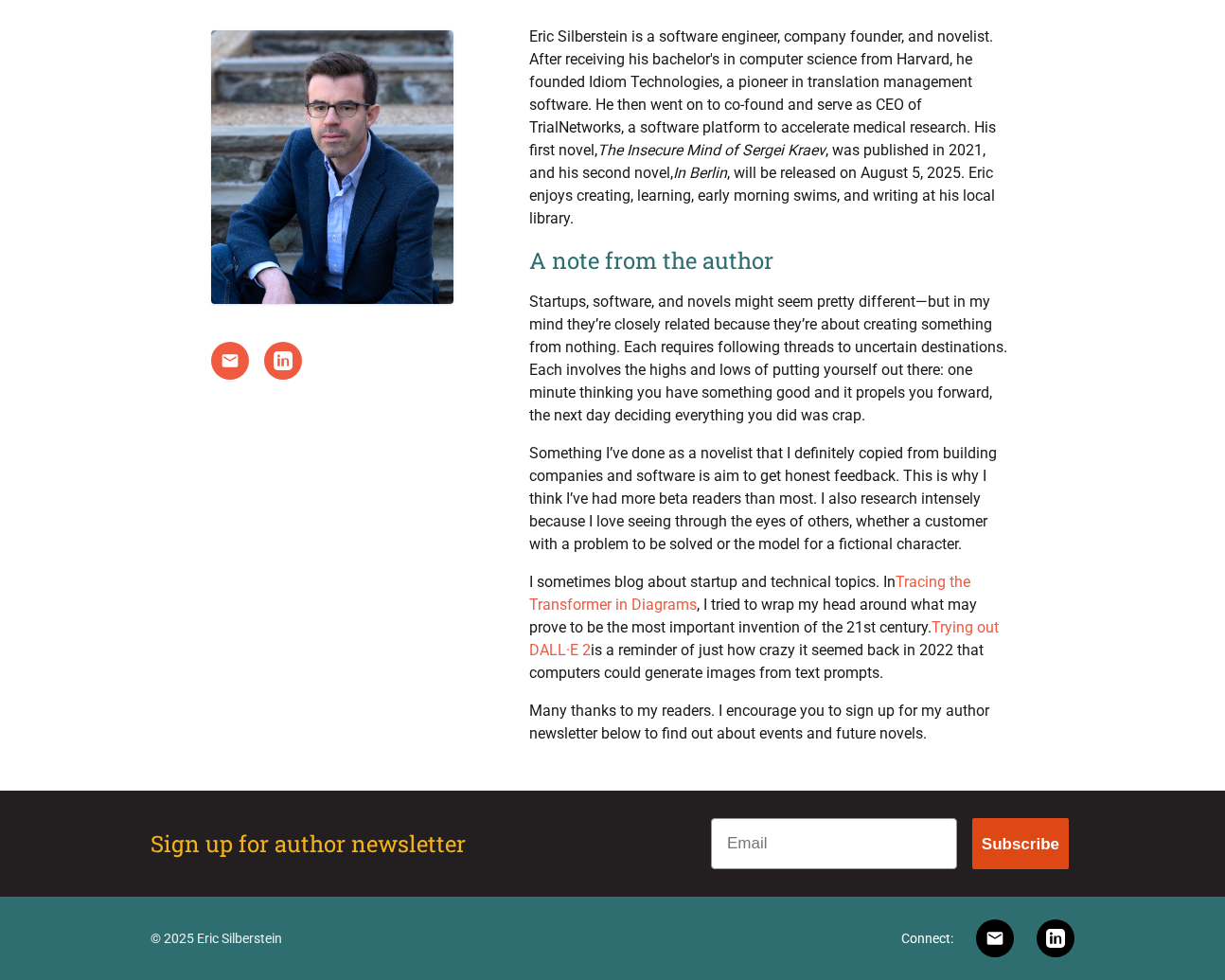 scroll, scrollTop: 0, scrollLeft: 0, axis: both 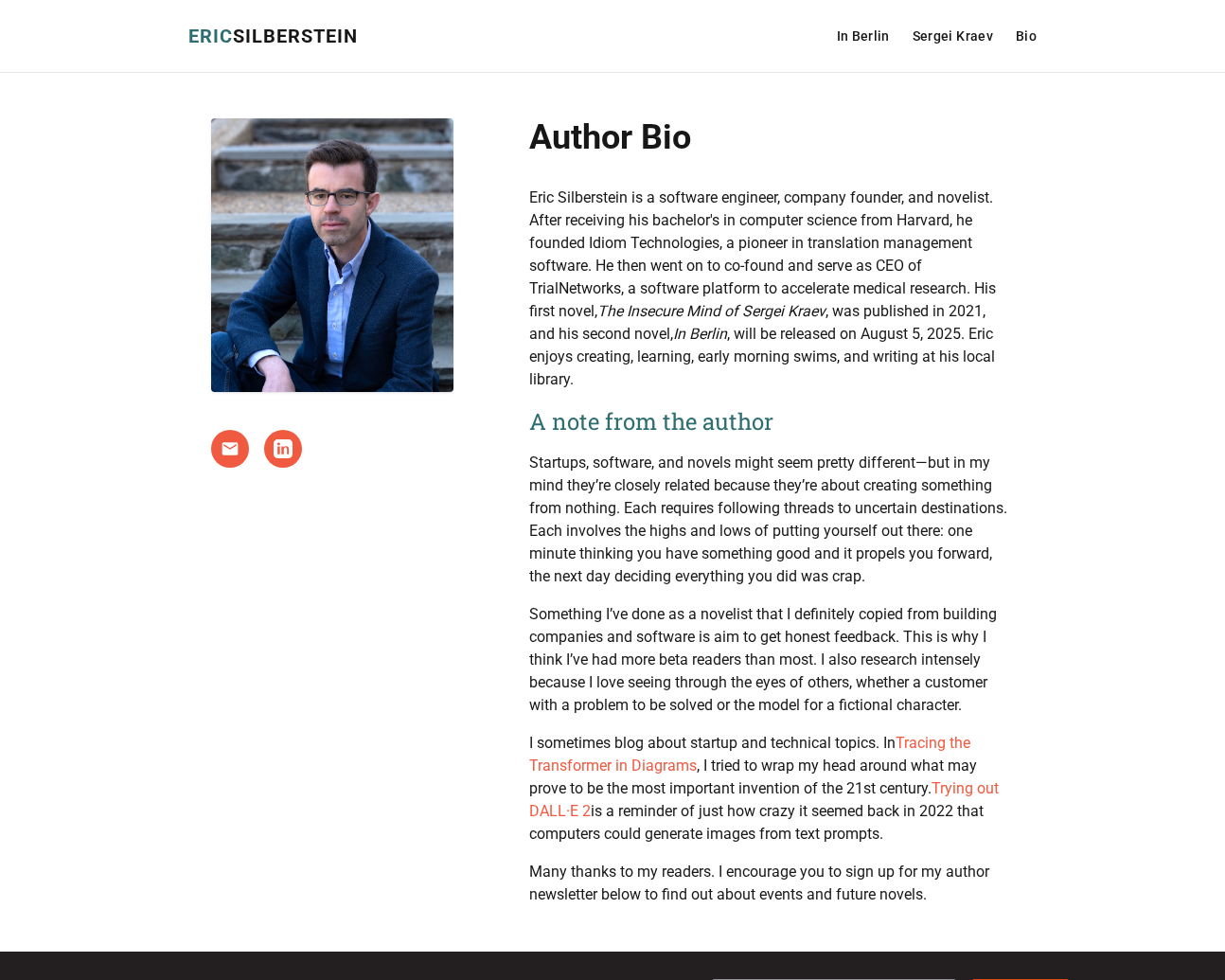 click on "ERIC" at bounding box center (210, 36) 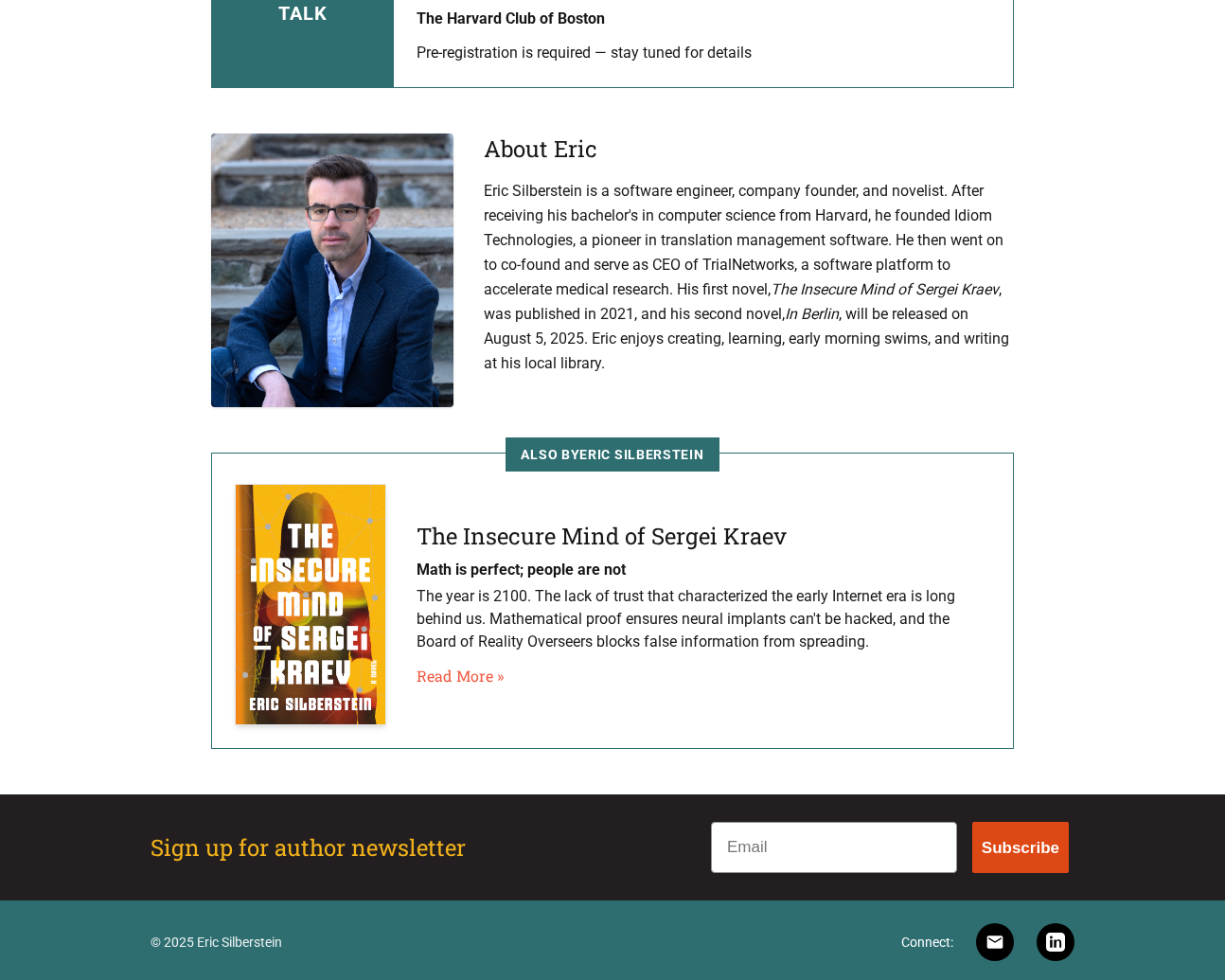 scroll, scrollTop: 0, scrollLeft: 0, axis: both 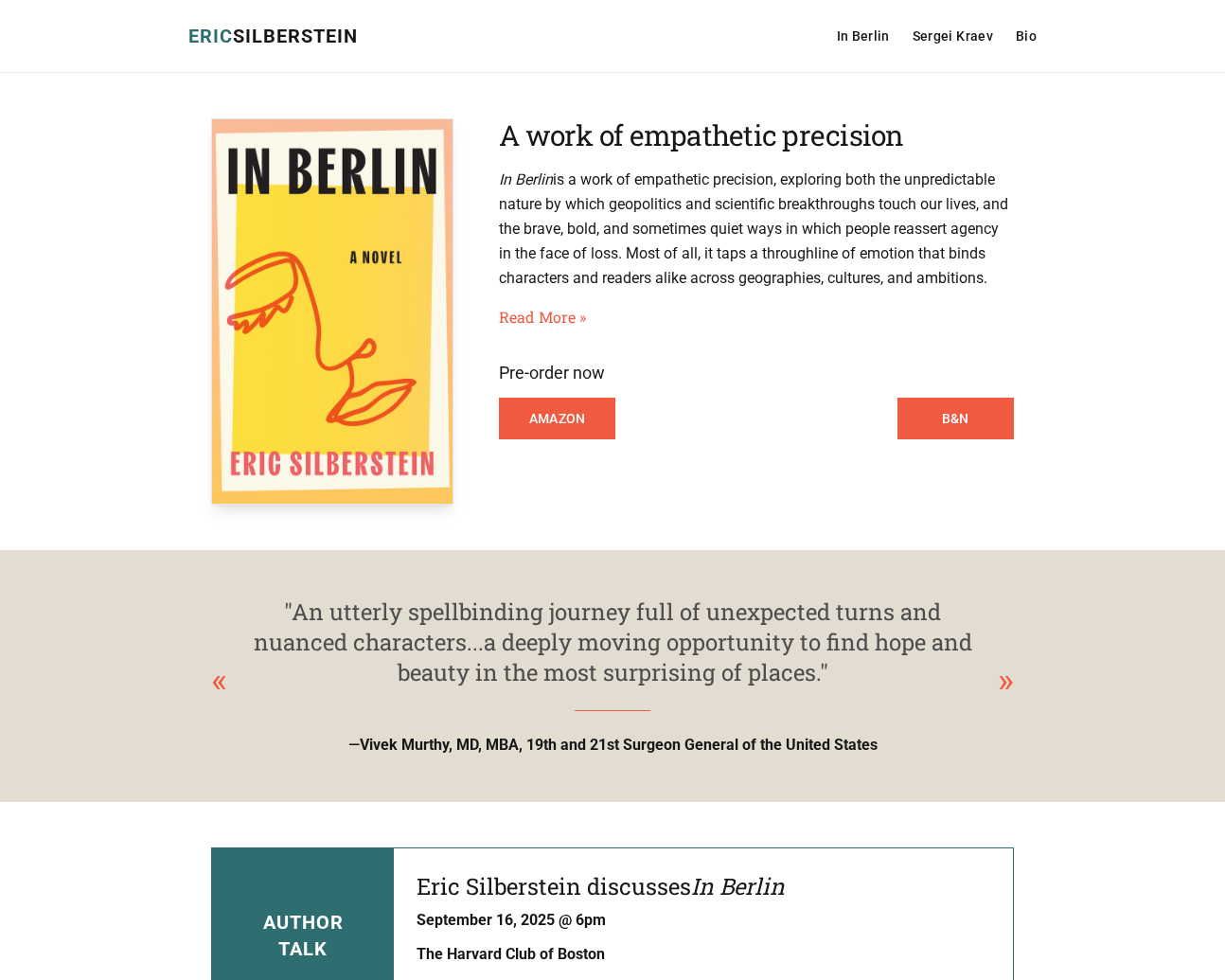 click on ""An utterly spellbinding journey full of unexpected turns and nuanced characters...a deeply moving
opportunity to find hope and beauty in the most surprising of places."" at bounding box center [612, 642] 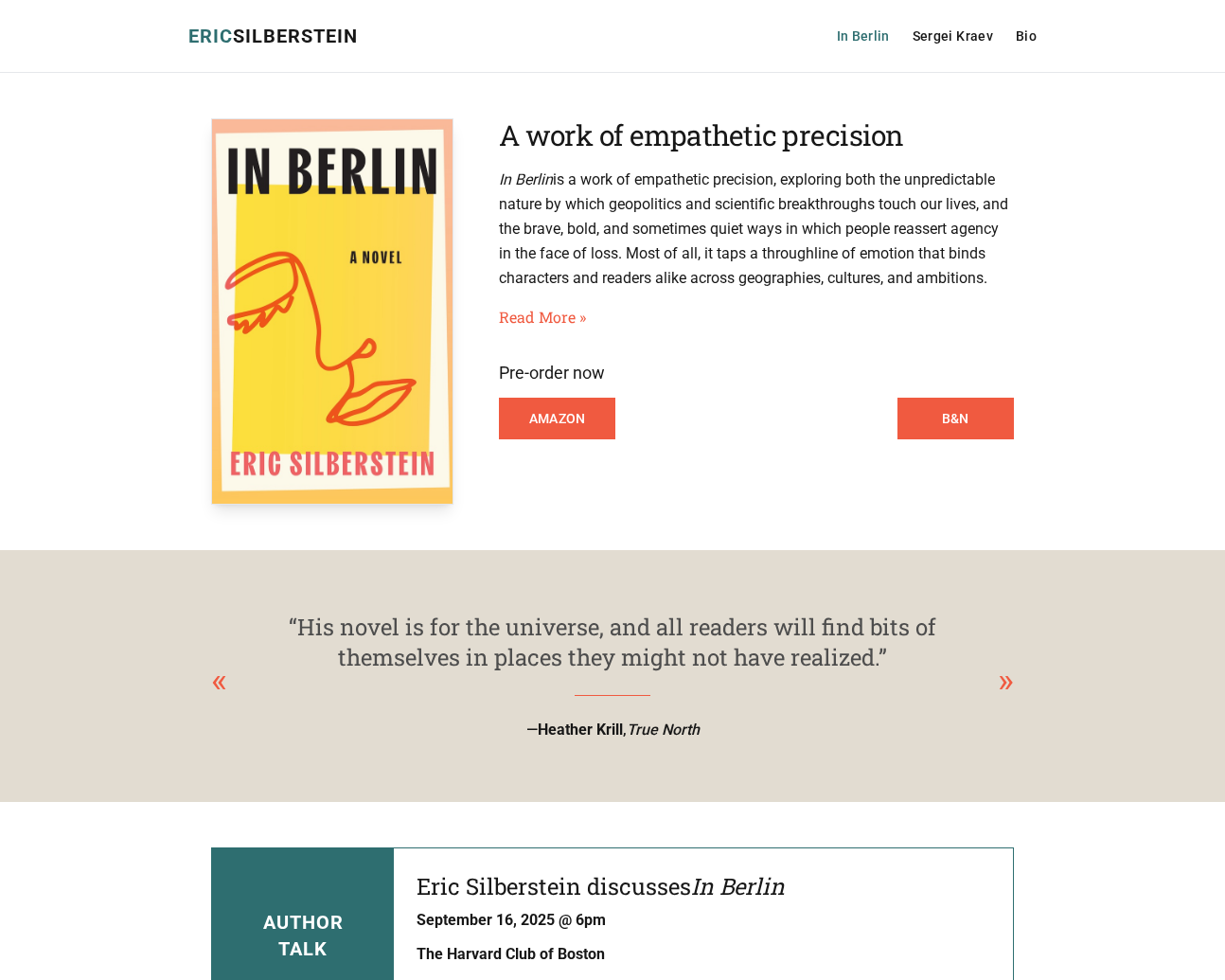 click on "In Berlin" at bounding box center [863, 36] 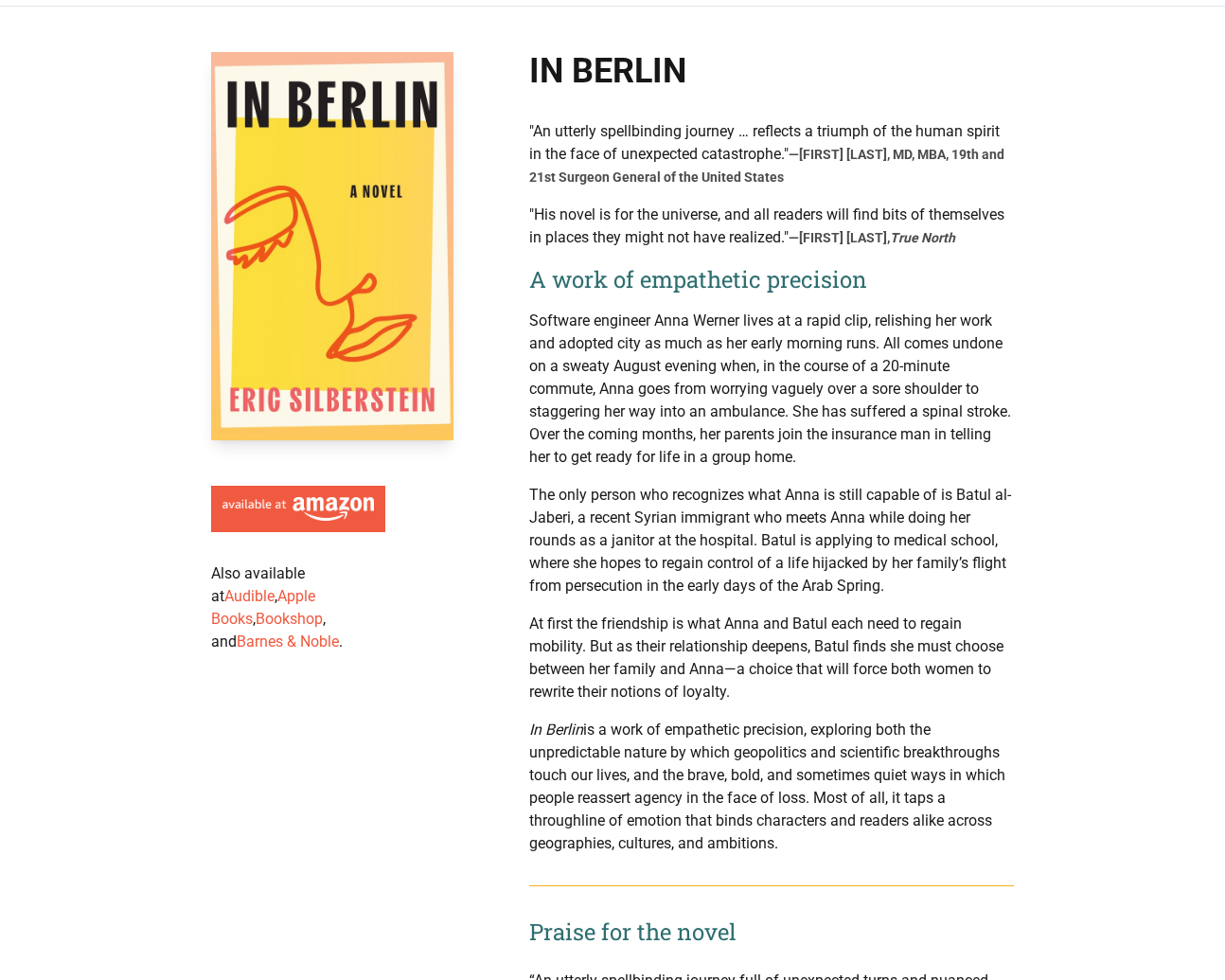 scroll, scrollTop: 0, scrollLeft: 0, axis: both 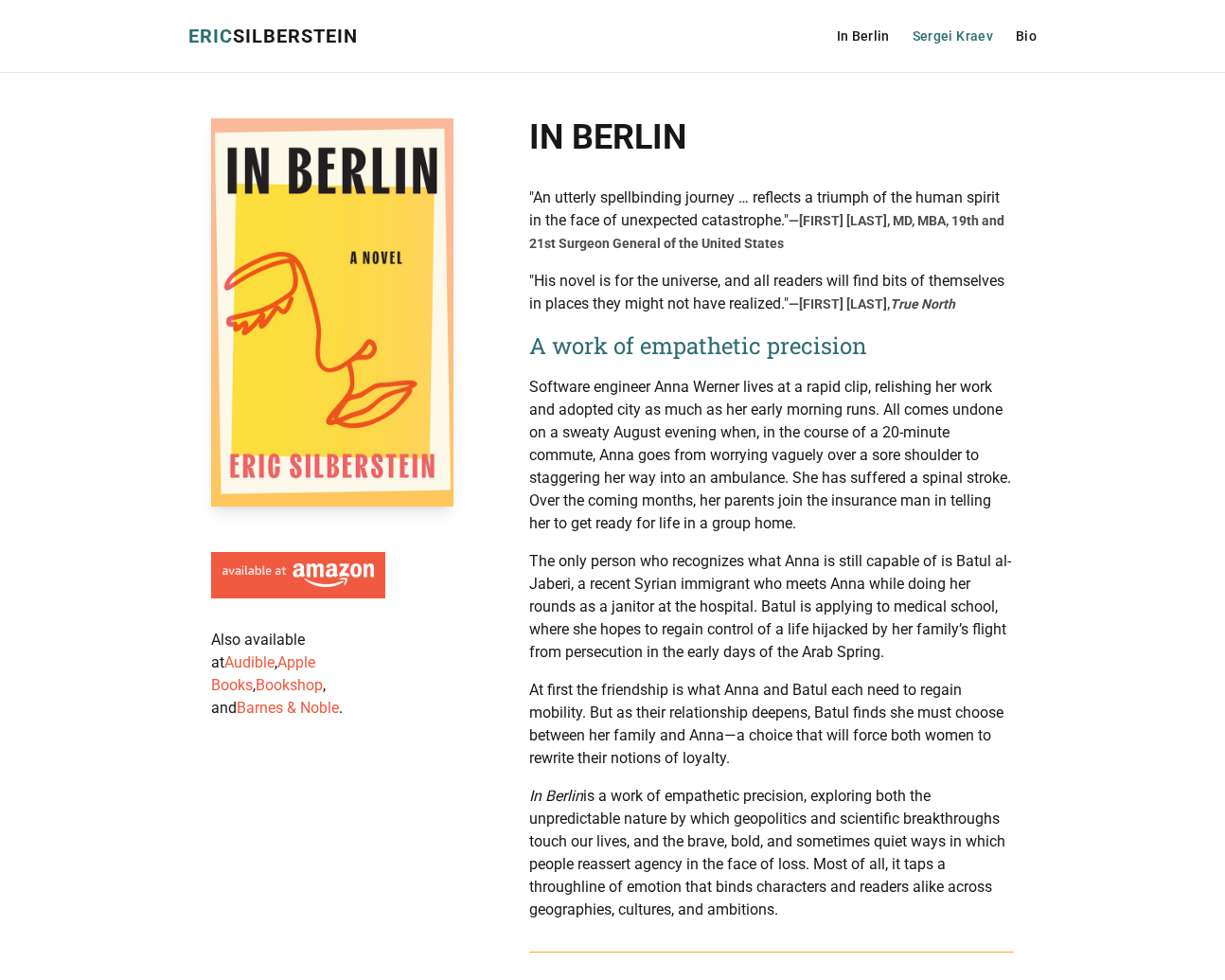 click on "Sergei Kraev" at bounding box center (952, 36) 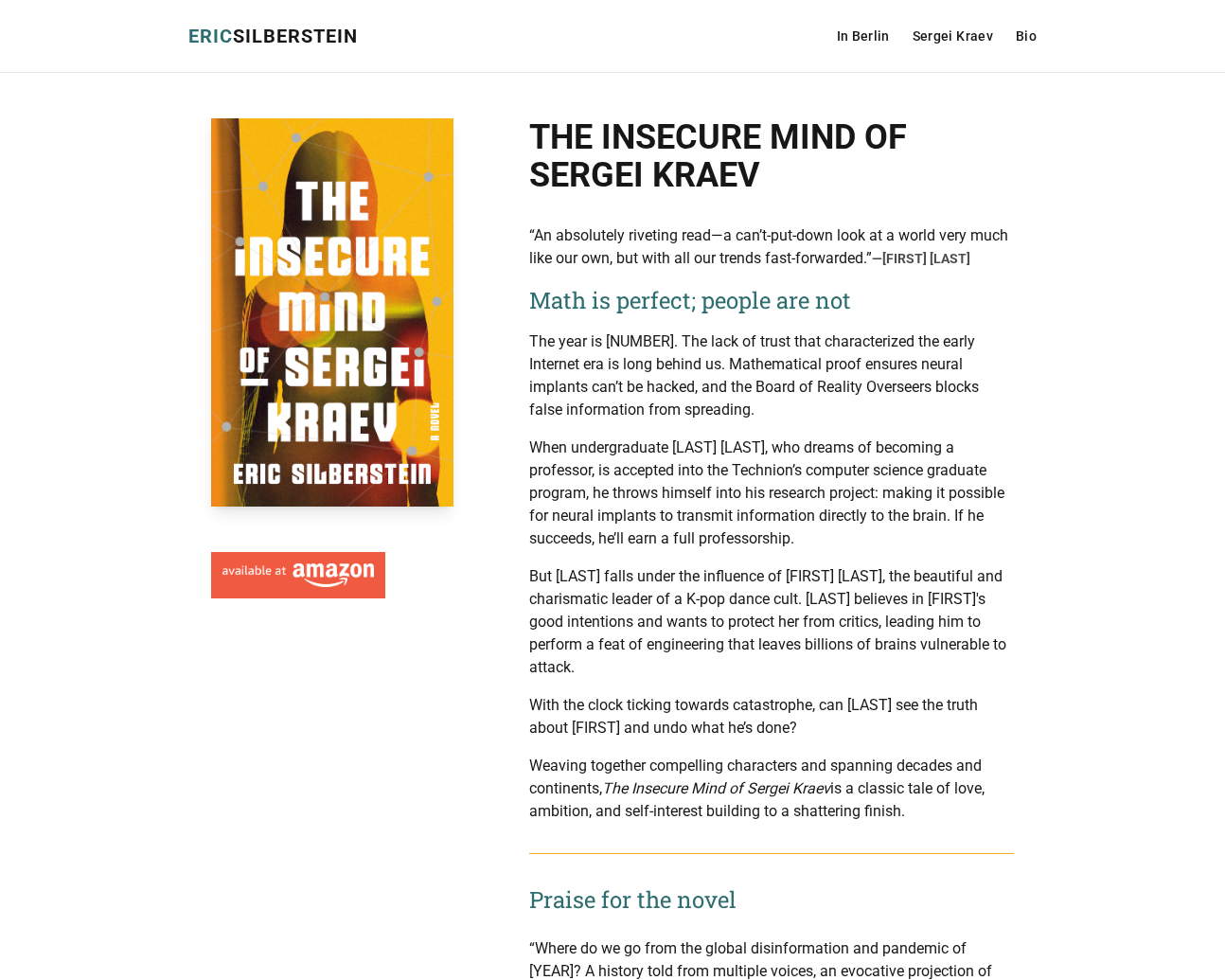 scroll, scrollTop: 0, scrollLeft: 0, axis: both 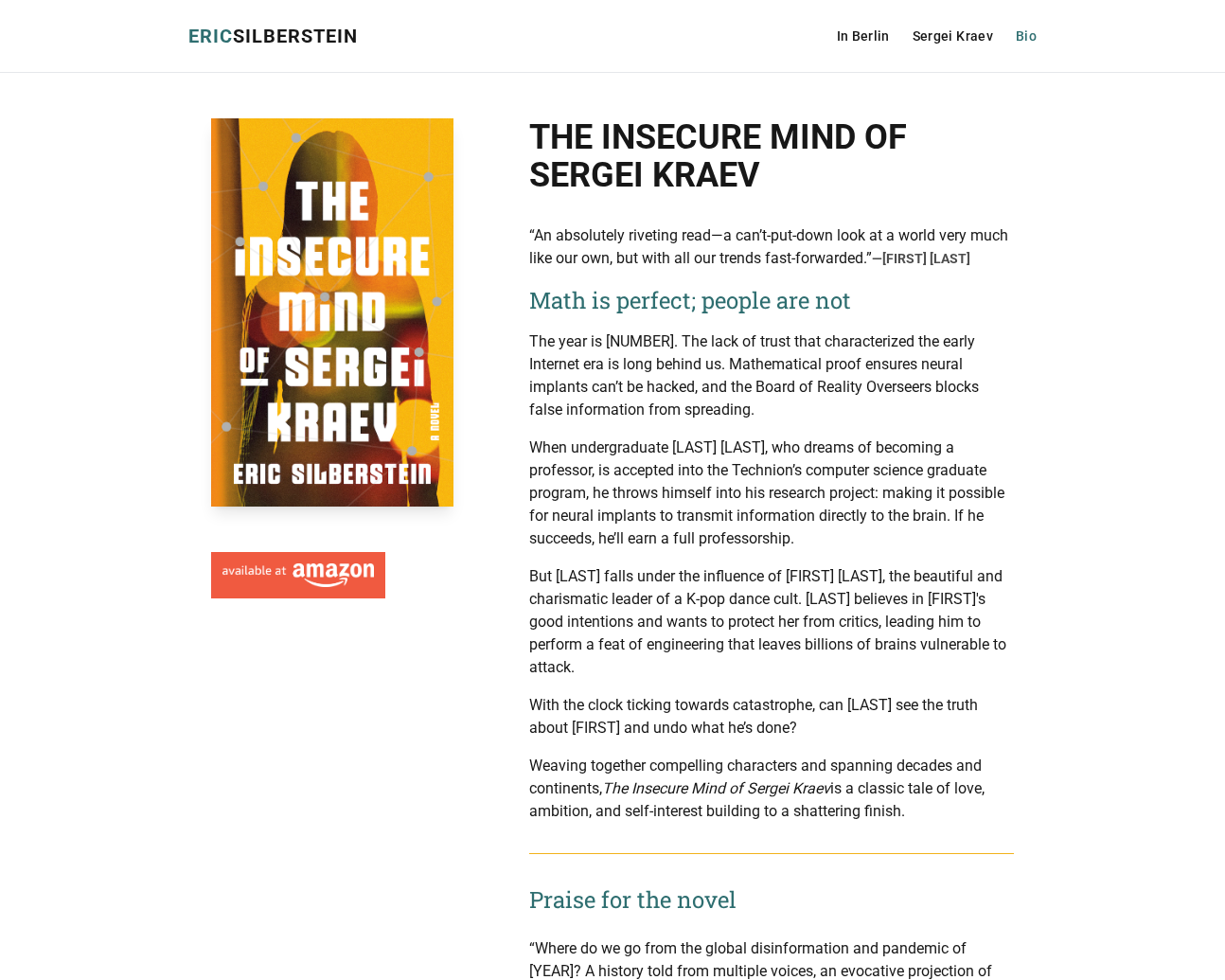 click on "Bio" at bounding box center (1026, 36) 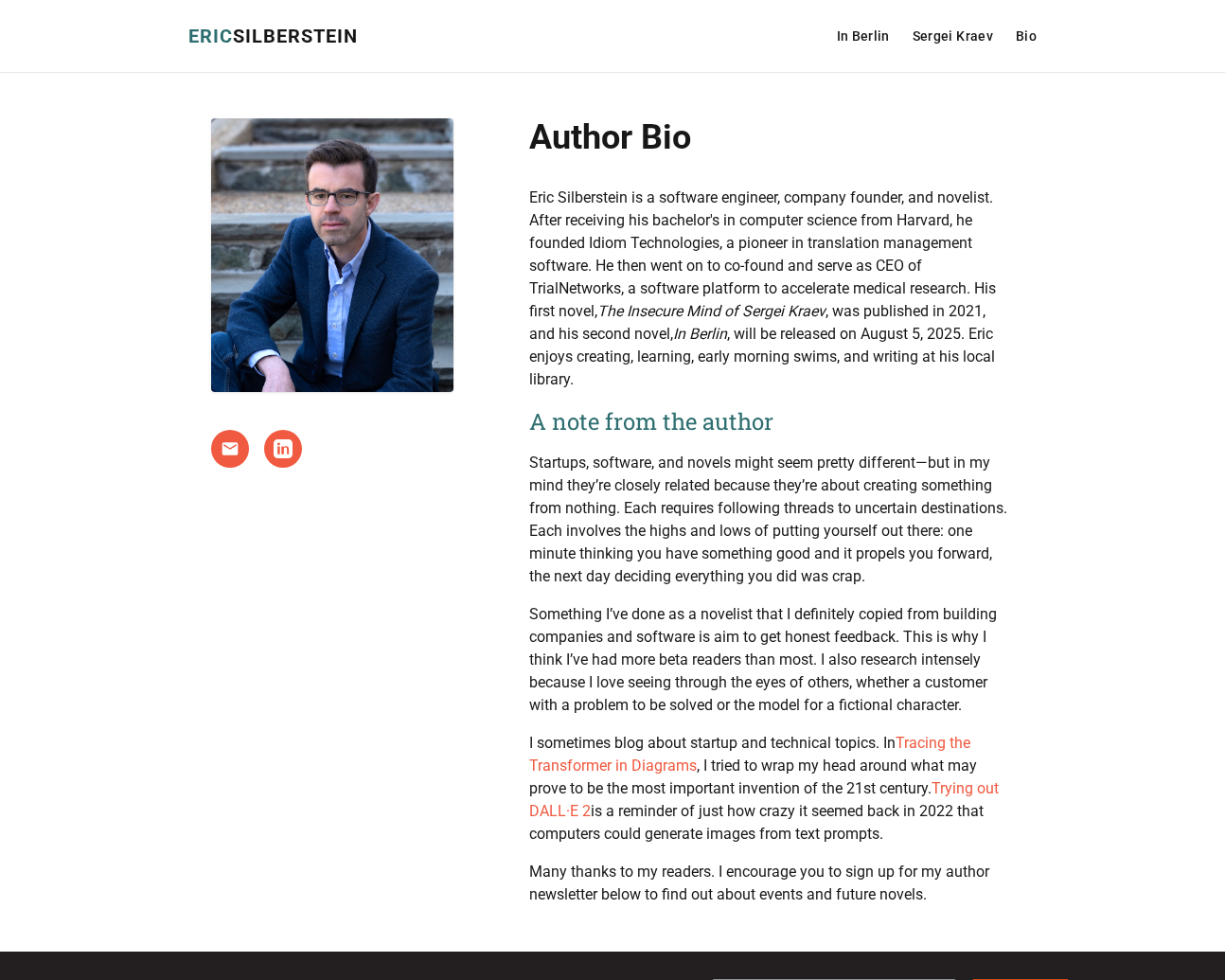 scroll, scrollTop: 0, scrollLeft: 0, axis: both 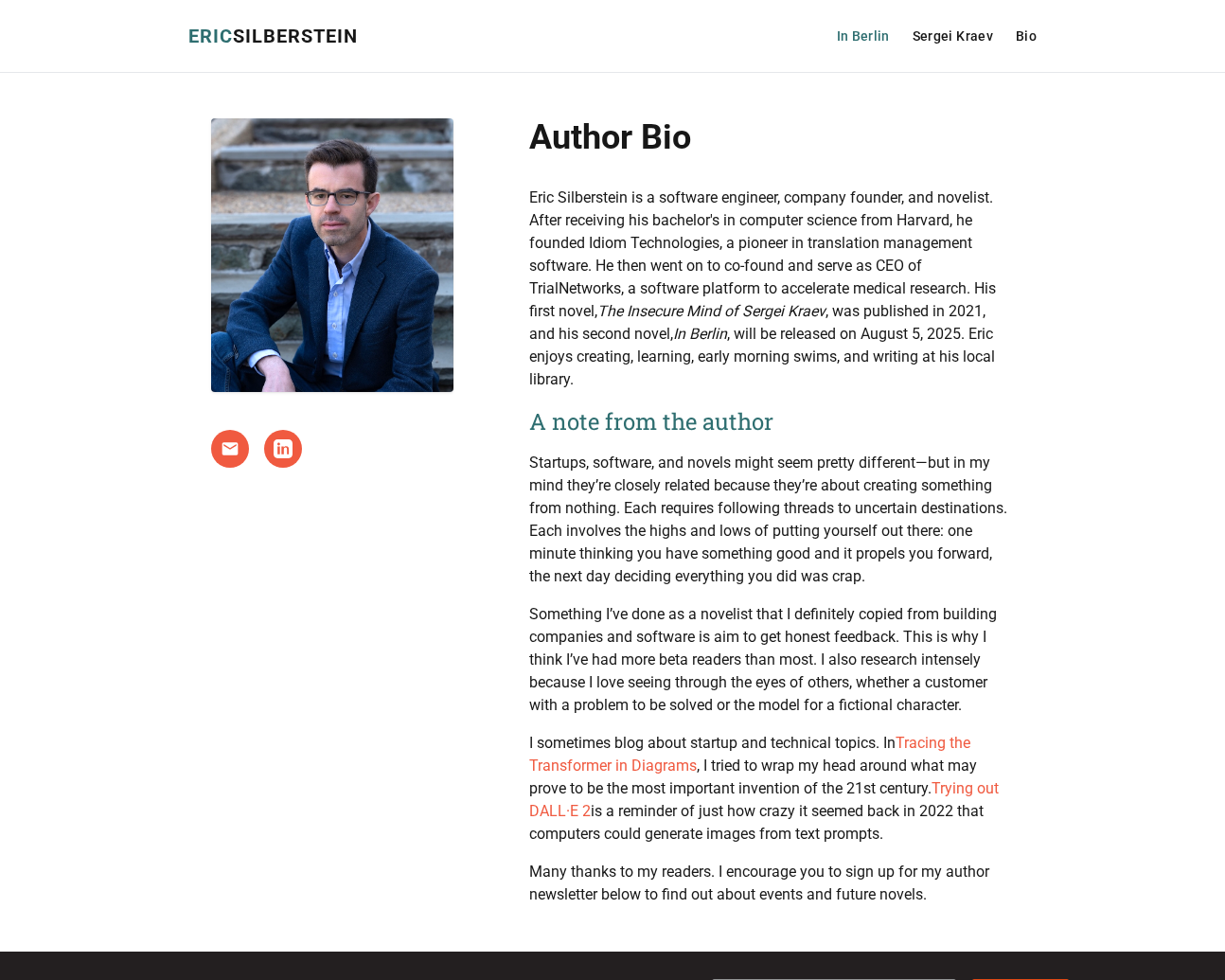 click on "In Berlin" at bounding box center [863, 36] 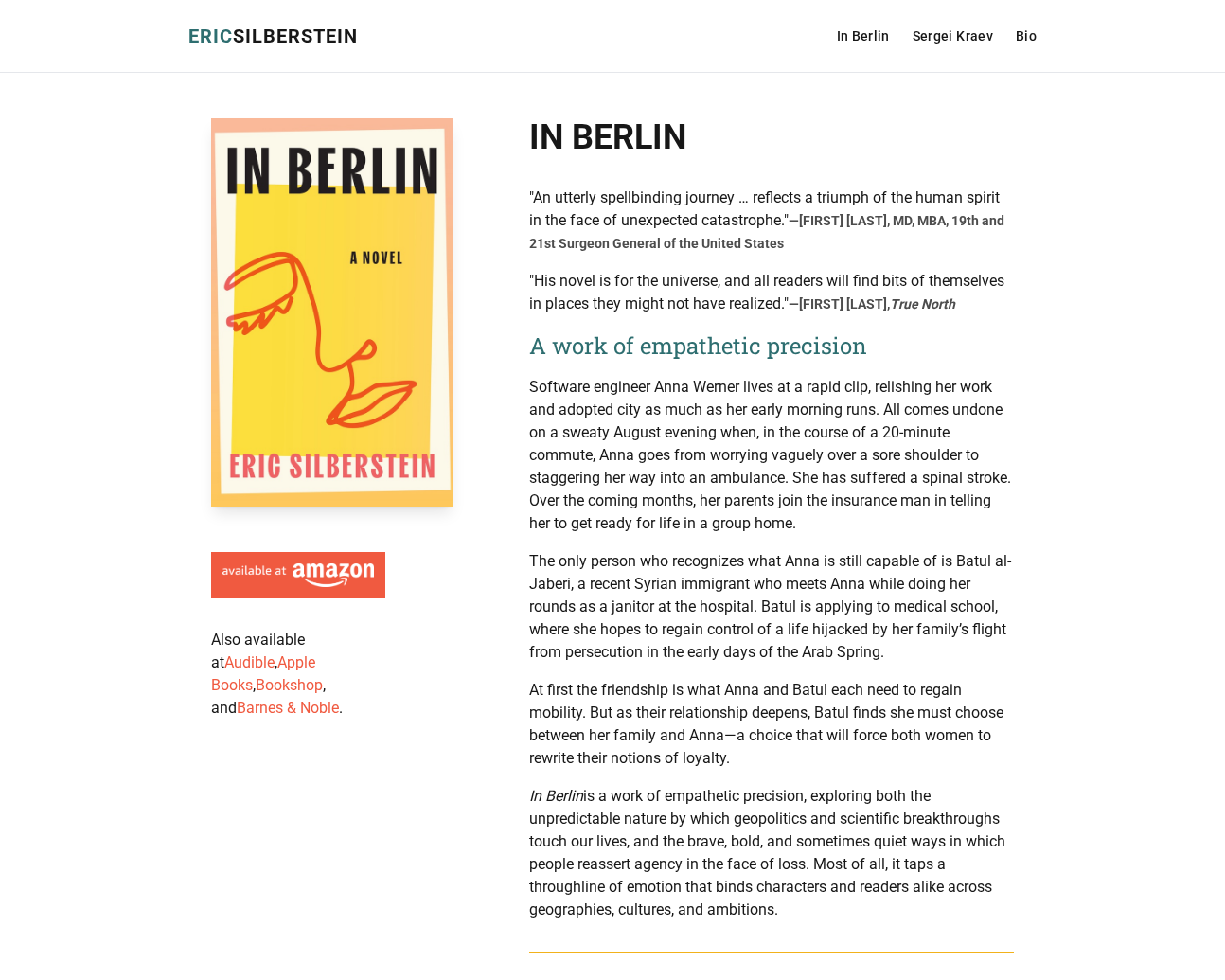 scroll, scrollTop: 0, scrollLeft: 0, axis: both 